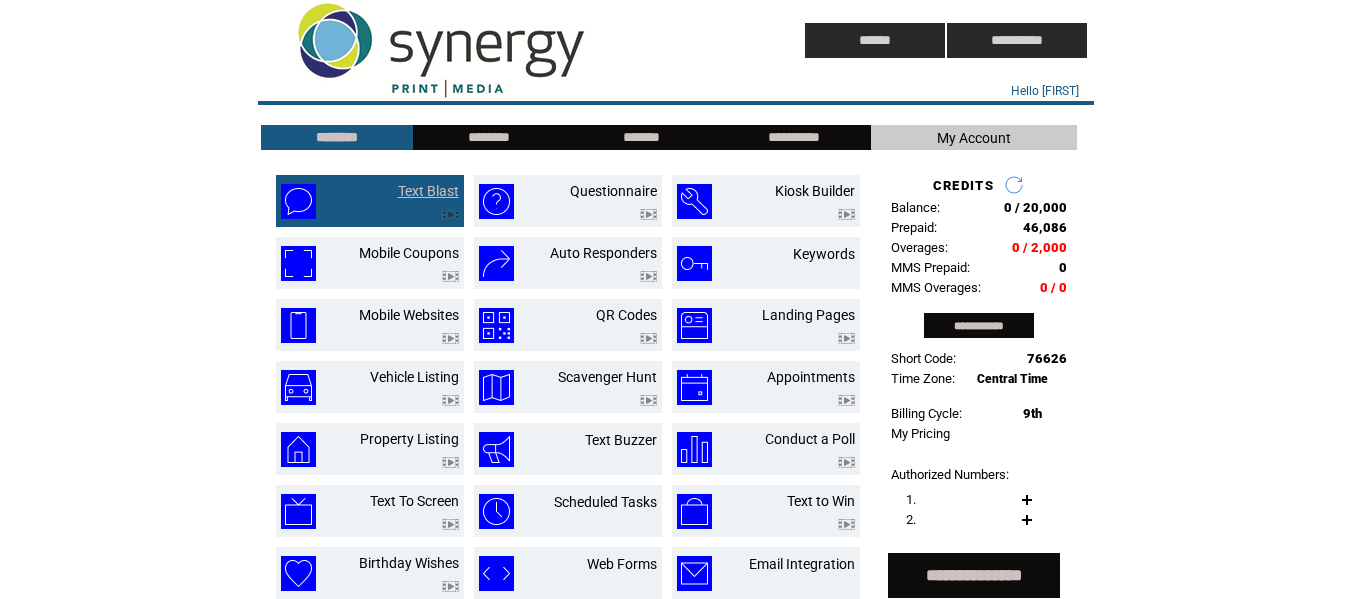 scroll, scrollTop: 0, scrollLeft: 0, axis: both 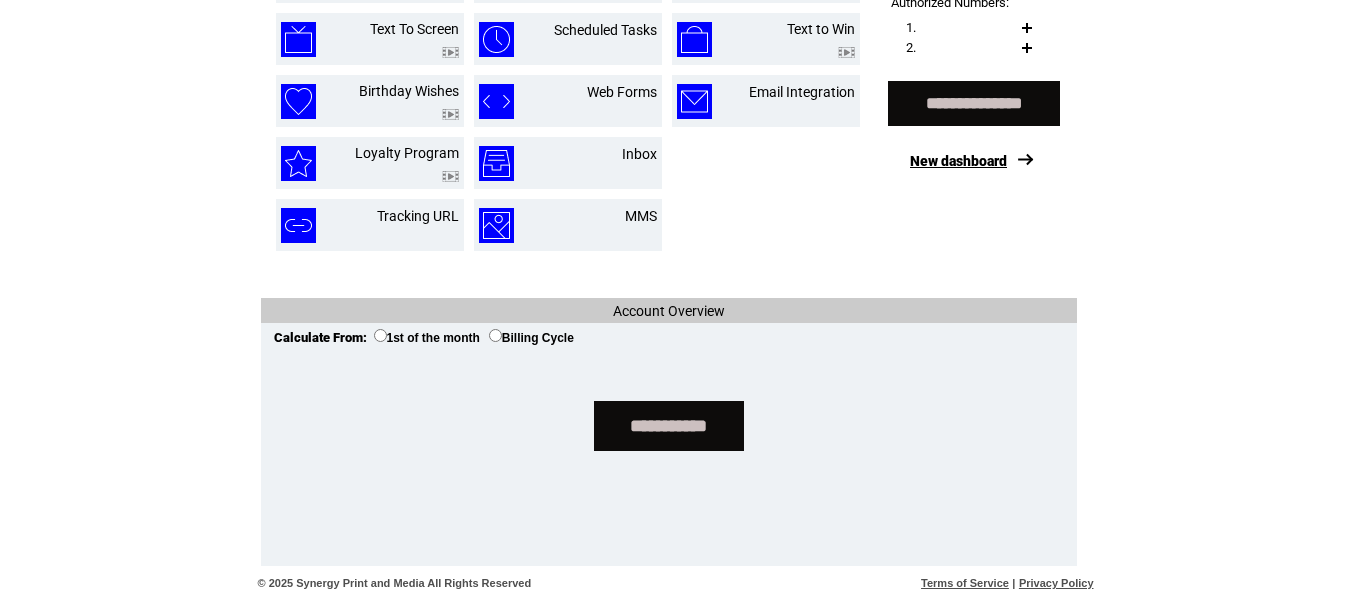 click on "New dashboard" at bounding box center (958, 161) 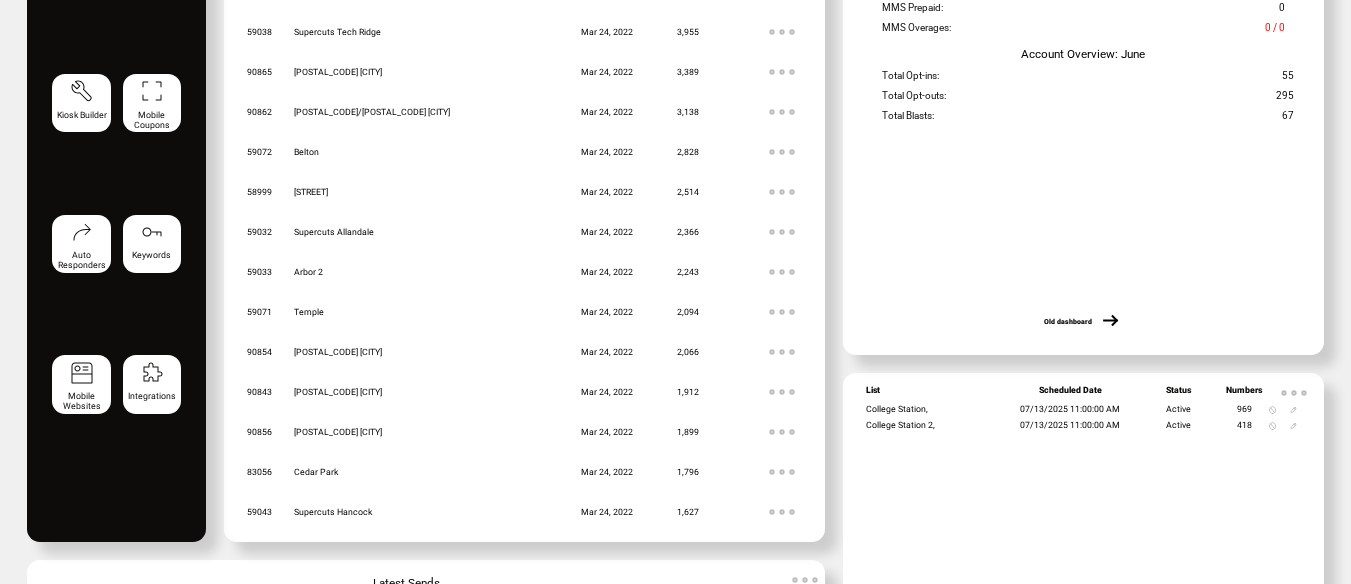 scroll, scrollTop: 426, scrollLeft: 0, axis: vertical 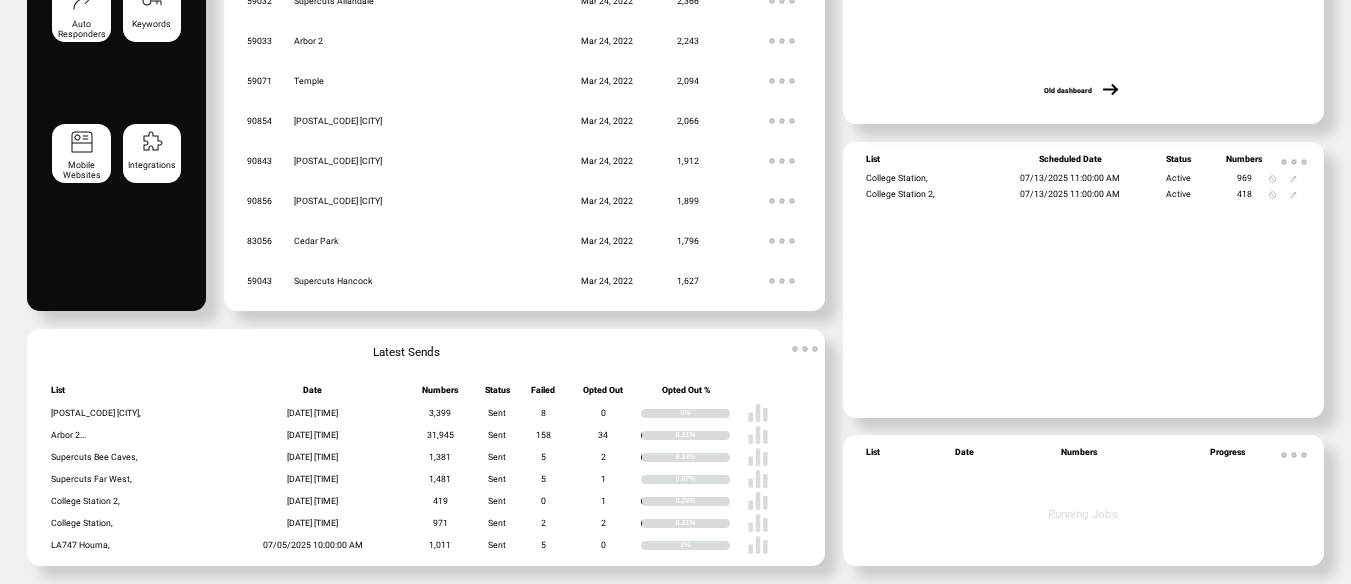 click at bounding box center [805, 349] 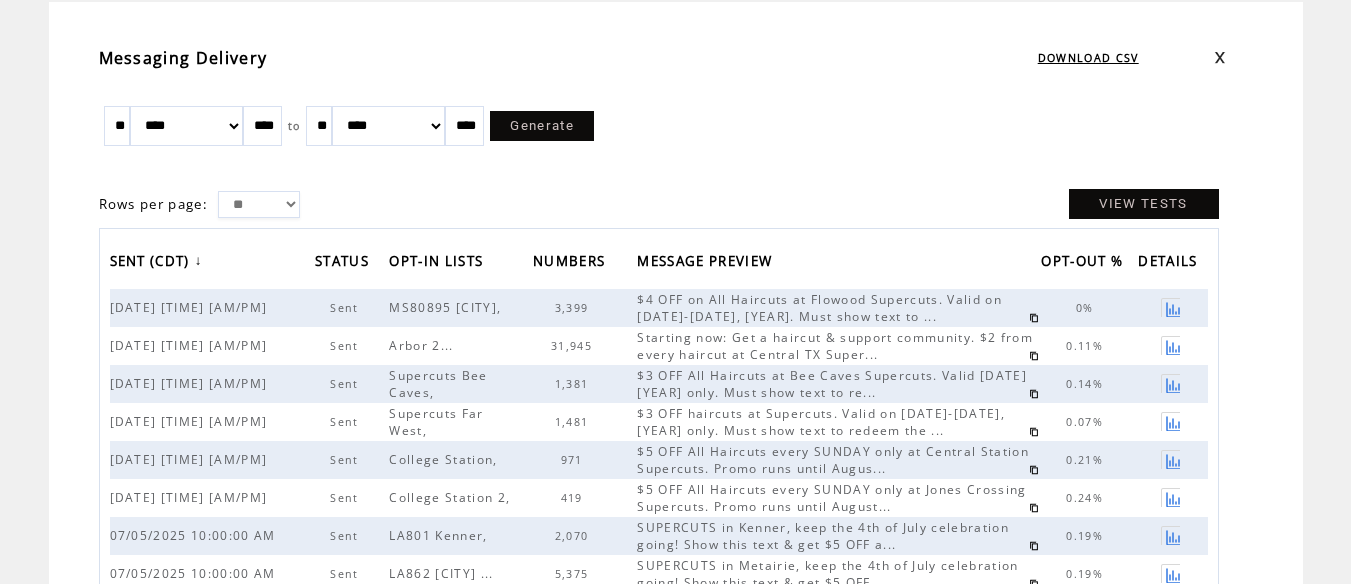 scroll, scrollTop: 133, scrollLeft: 0, axis: vertical 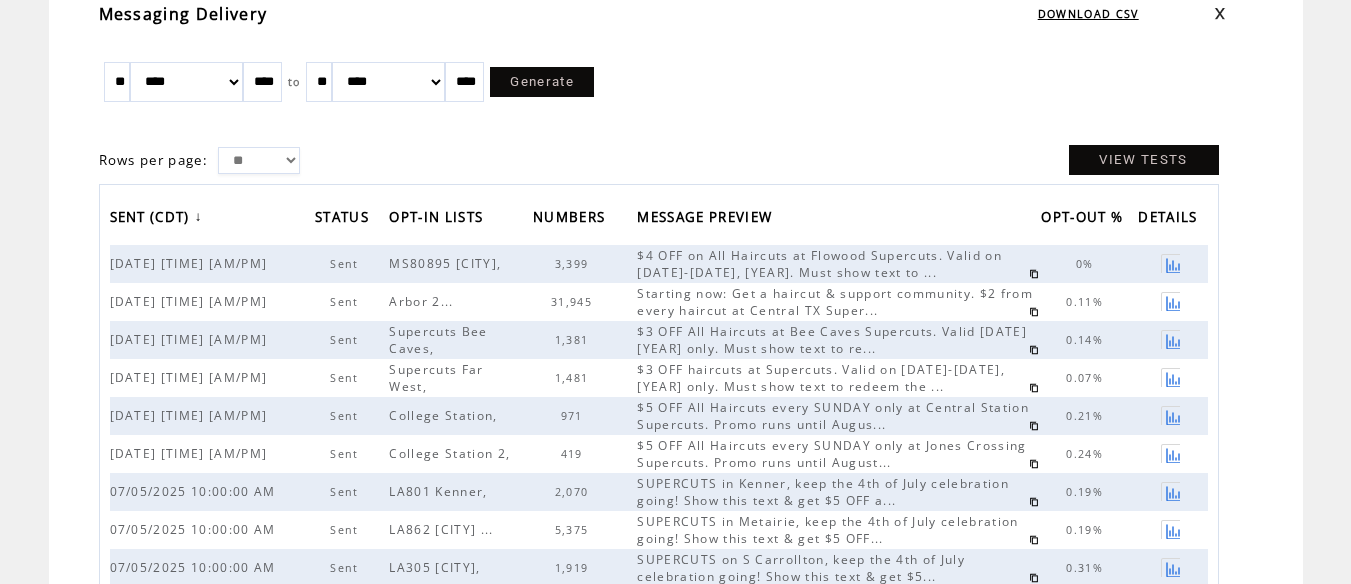 click at bounding box center (1034, 274) 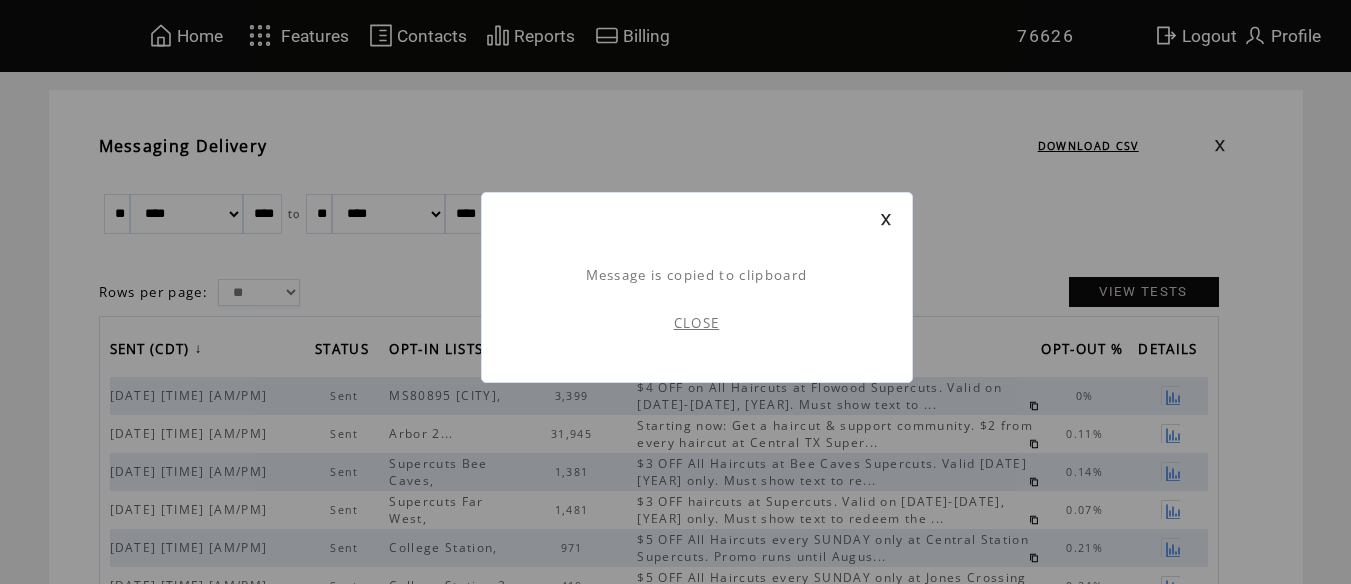 scroll, scrollTop: 0, scrollLeft: 0, axis: both 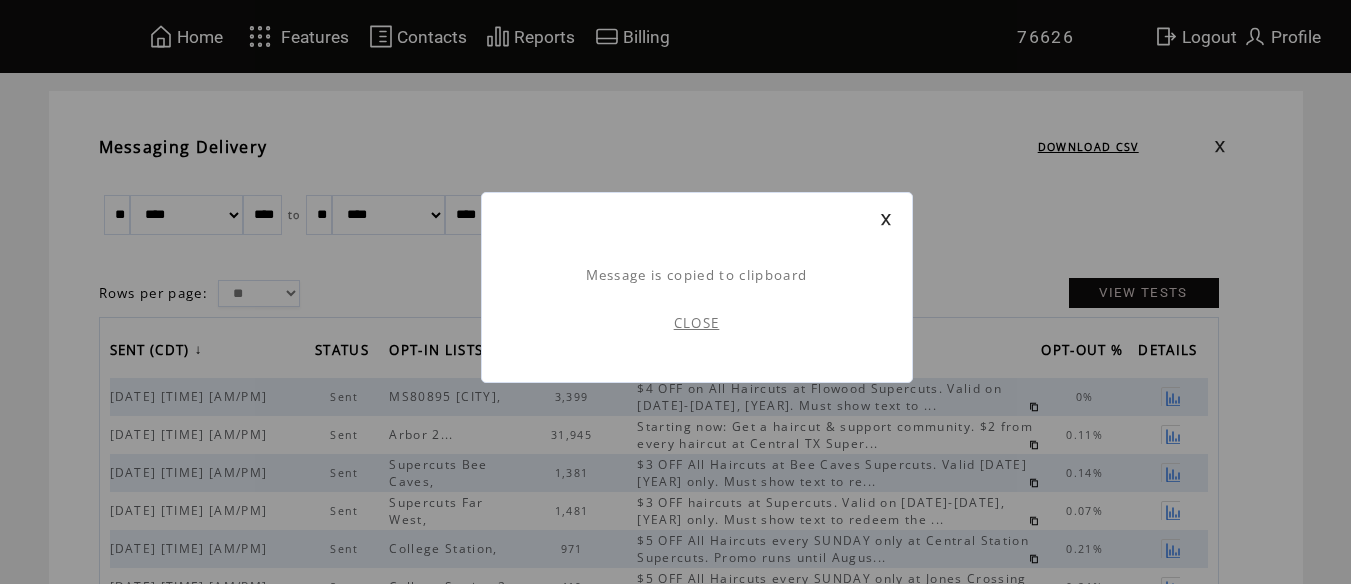 click on "CLOSE" at bounding box center [697, 323] 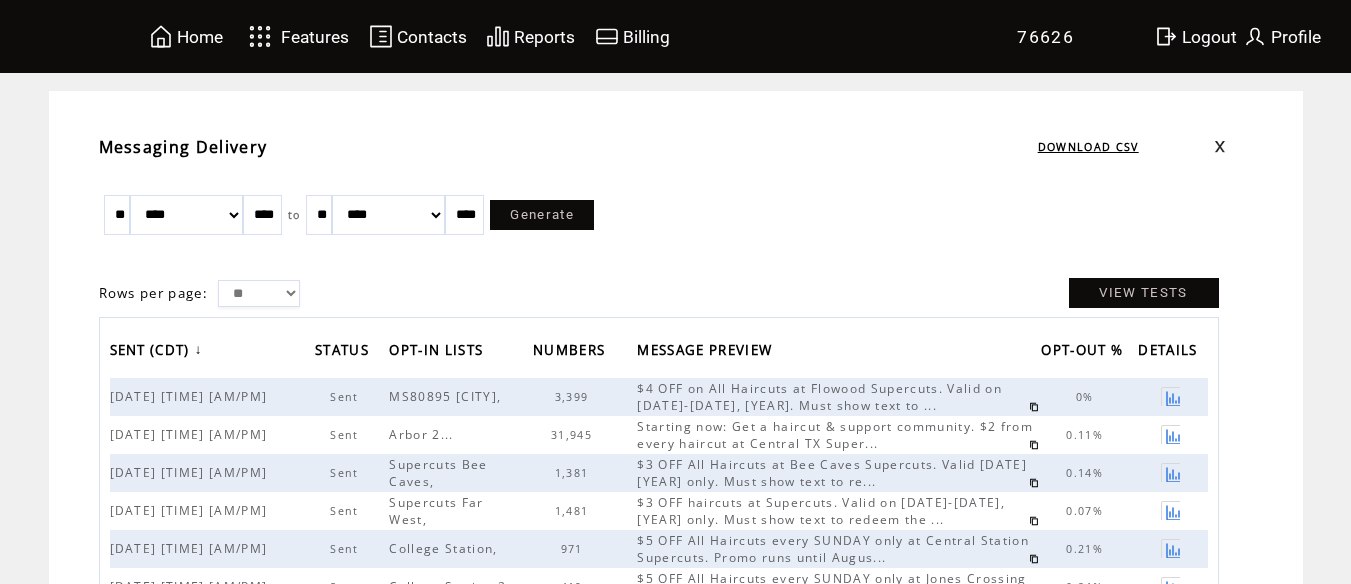 click on "Home" at bounding box center [200, 36] 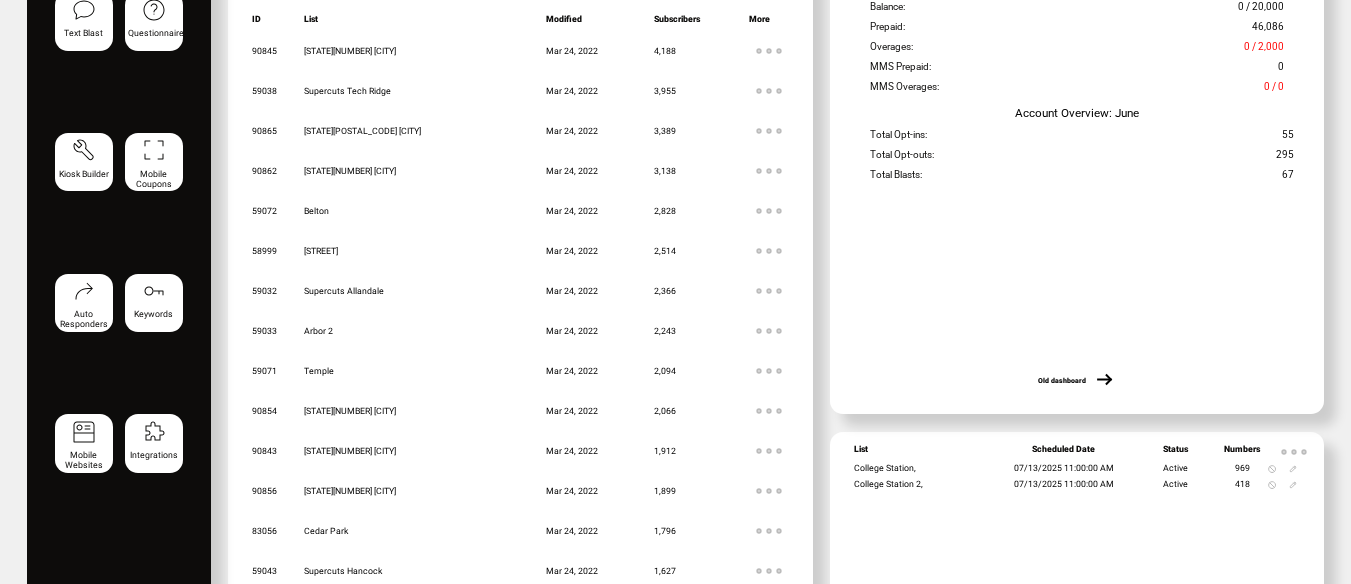 scroll, scrollTop: 267, scrollLeft: 0, axis: vertical 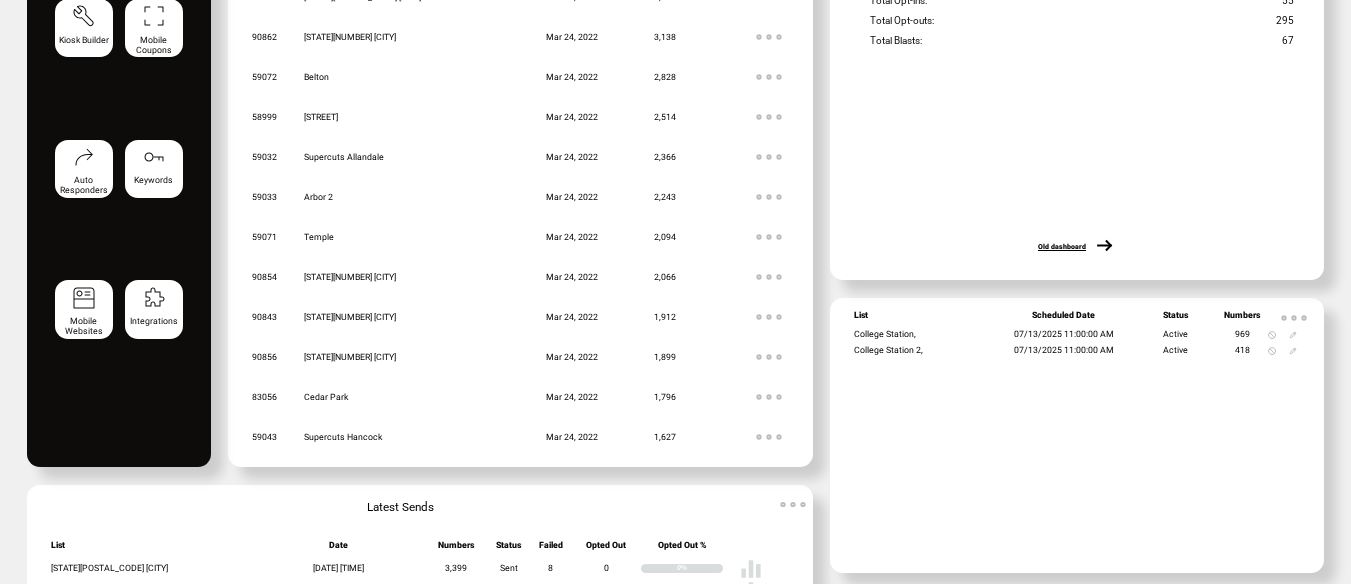 click on "Old dashboard" at bounding box center (1062, 247) 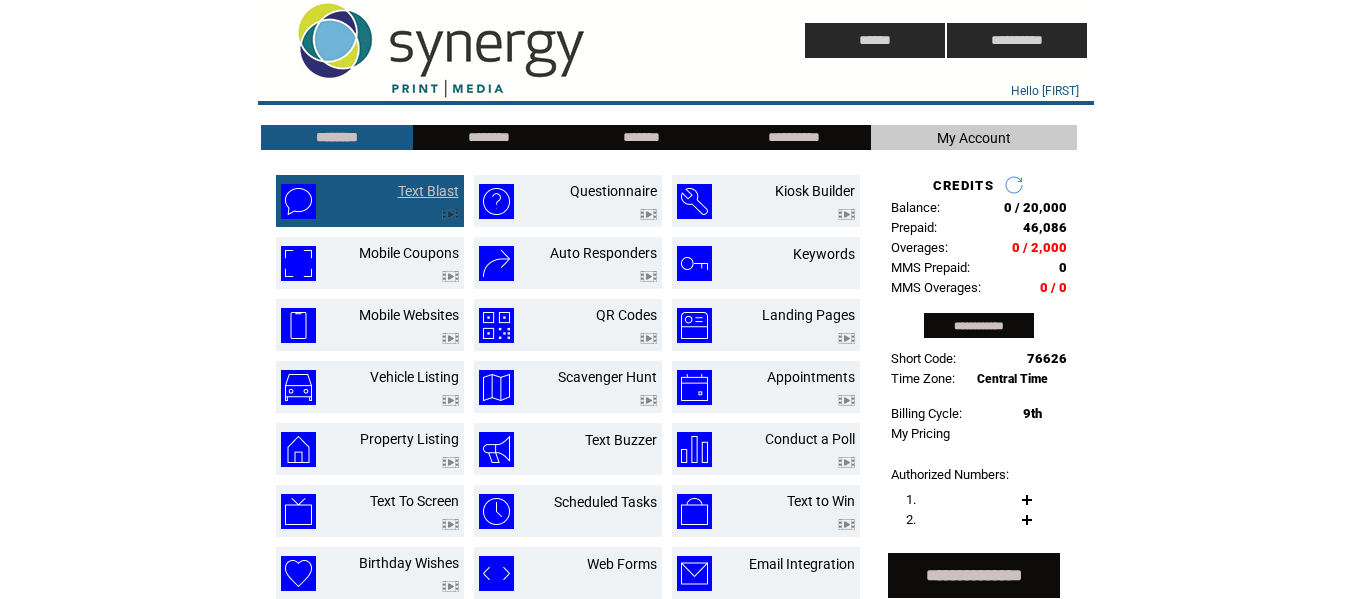 scroll, scrollTop: 0, scrollLeft: 0, axis: both 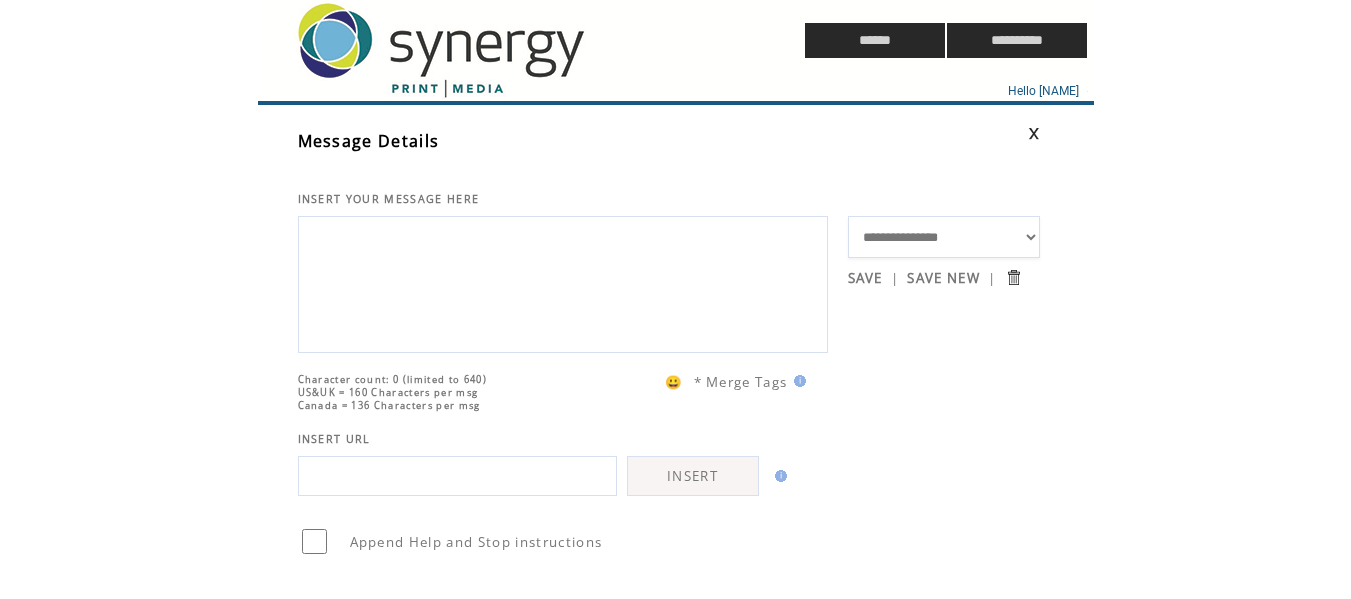 click at bounding box center [563, 282] 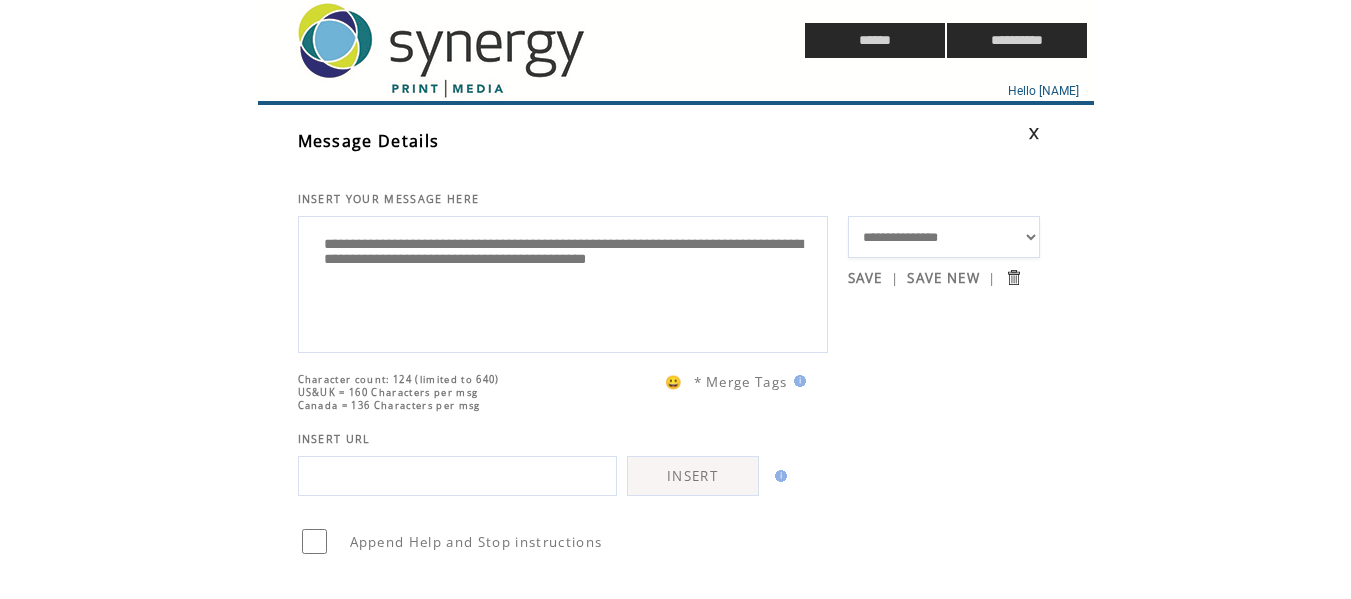 drag, startPoint x: 599, startPoint y: 247, endPoint x: 528, endPoint y: 249, distance: 71.02816 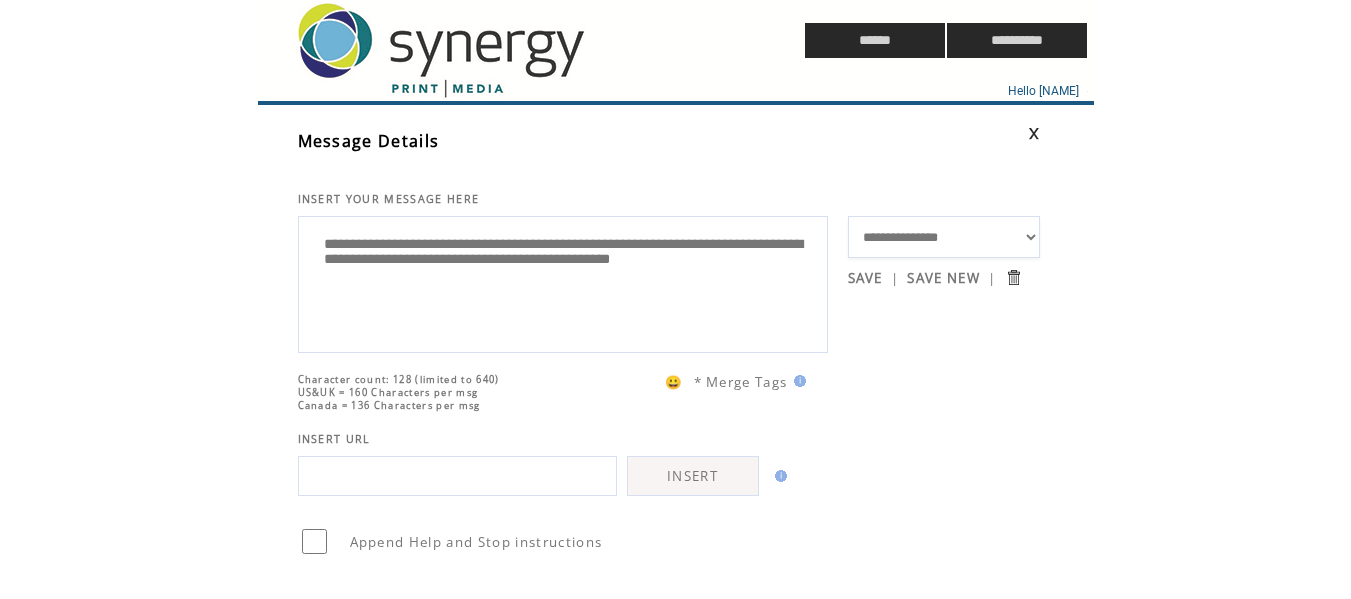 type on "**********" 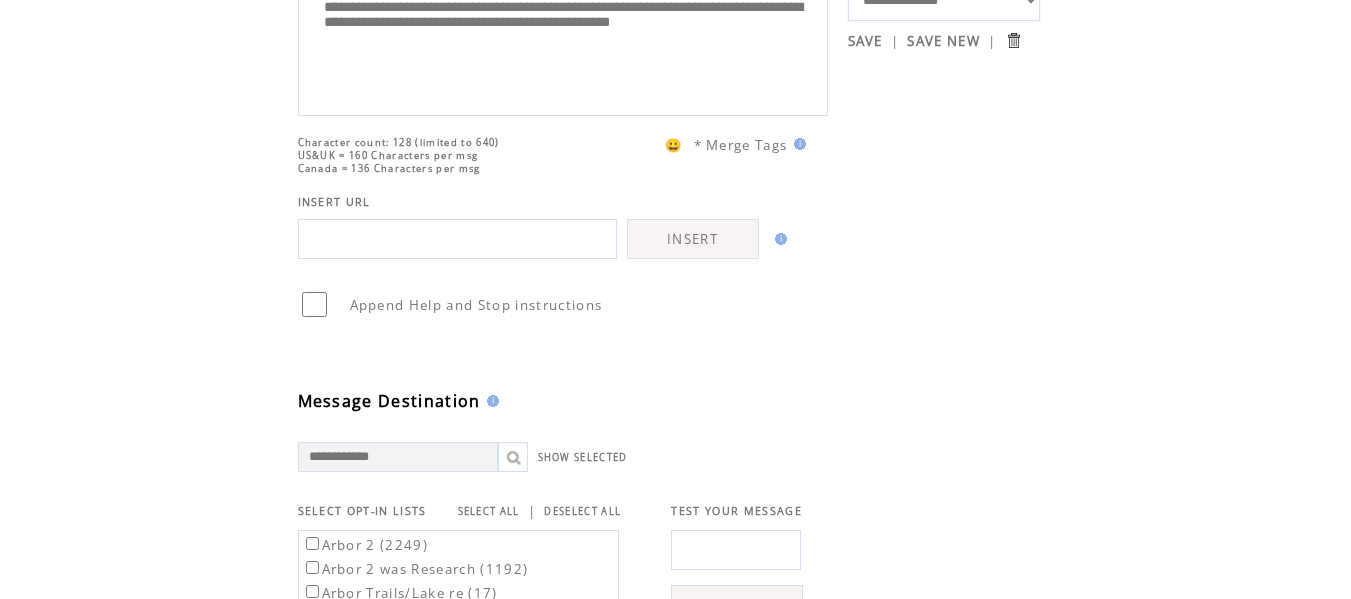 scroll, scrollTop: 533, scrollLeft: 0, axis: vertical 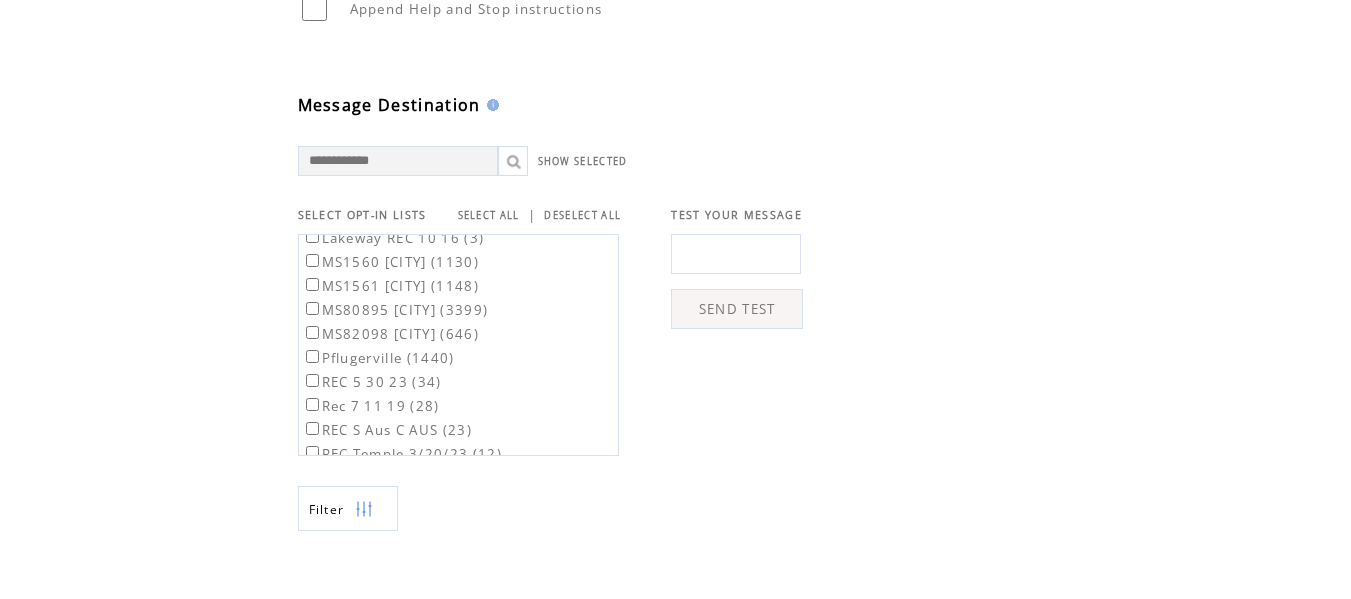 click on "MS1560 Hattiesburg  (1130)" at bounding box center [391, 262] 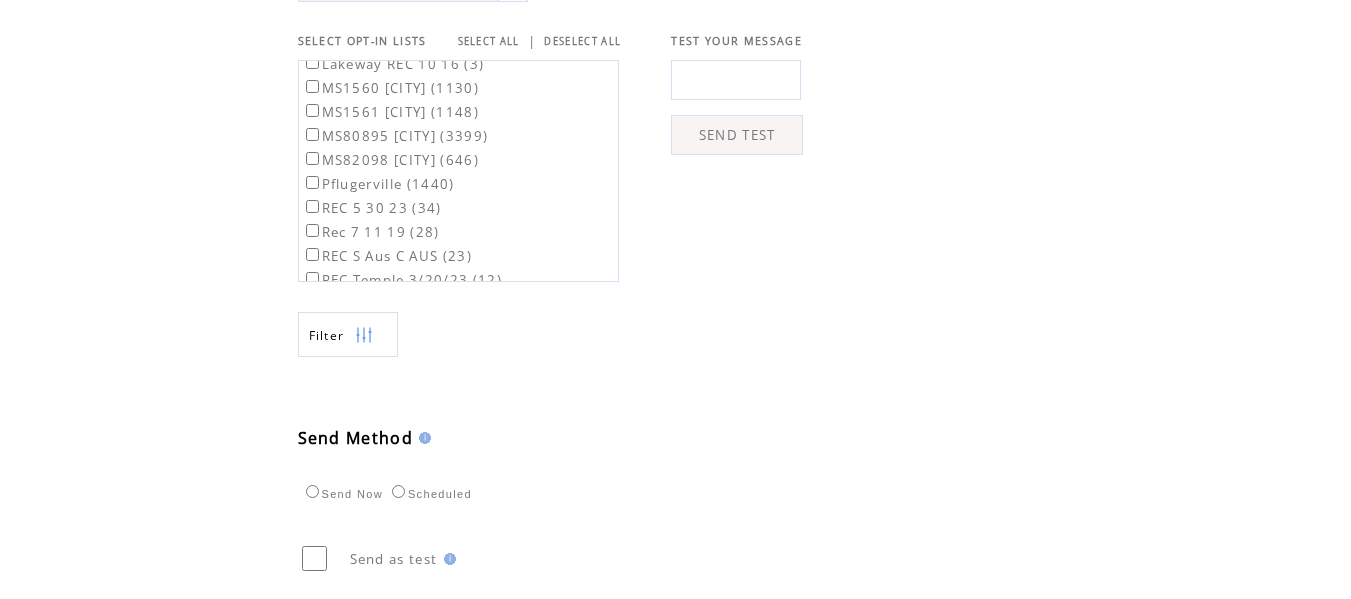 scroll, scrollTop: 872, scrollLeft: 0, axis: vertical 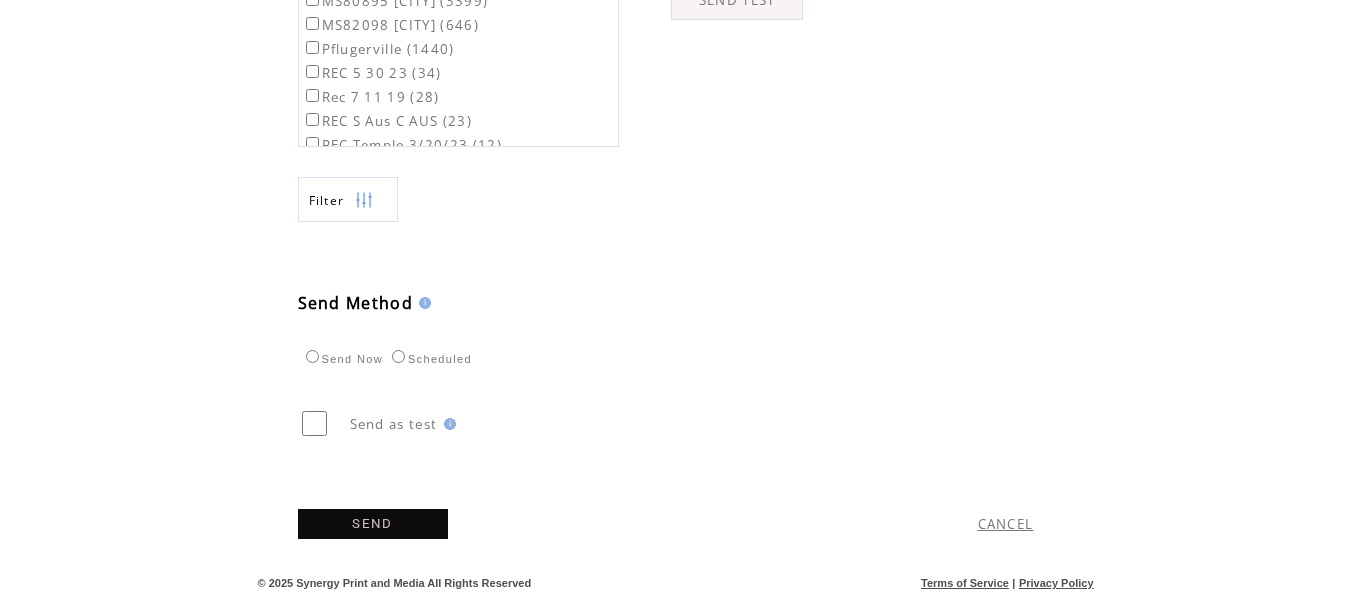 click on "SEND" at bounding box center [373, 524] 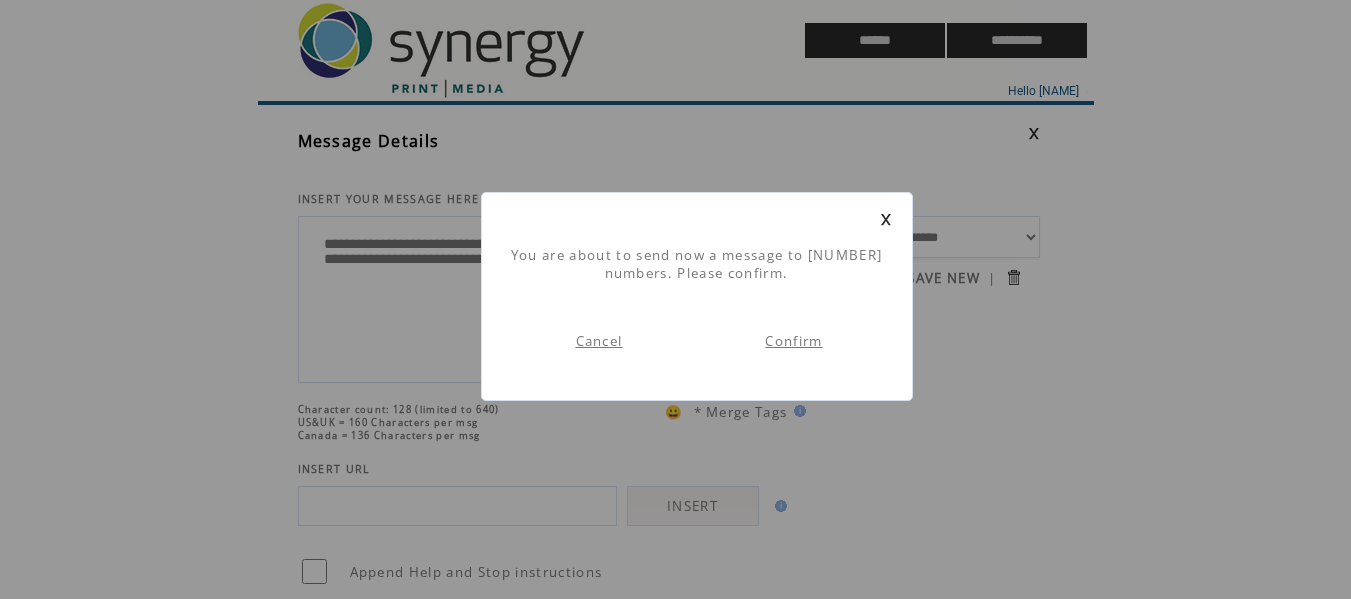 scroll, scrollTop: 1, scrollLeft: 0, axis: vertical 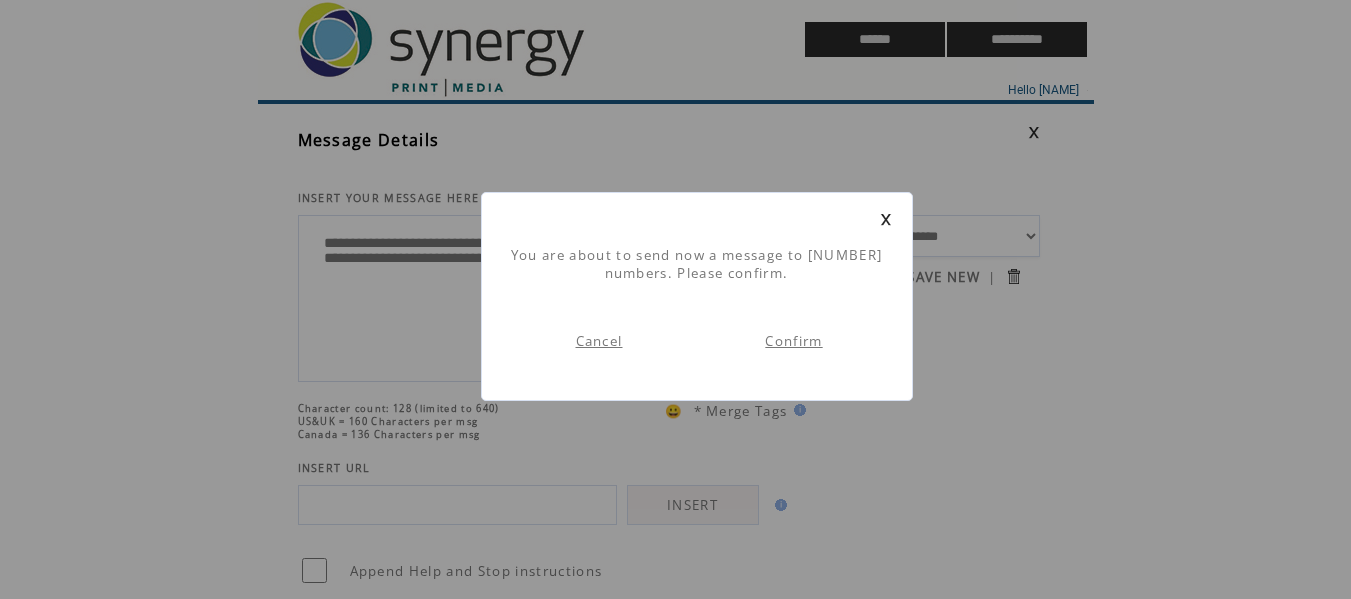 click on "Confirm" at bounding box center [793, 341] 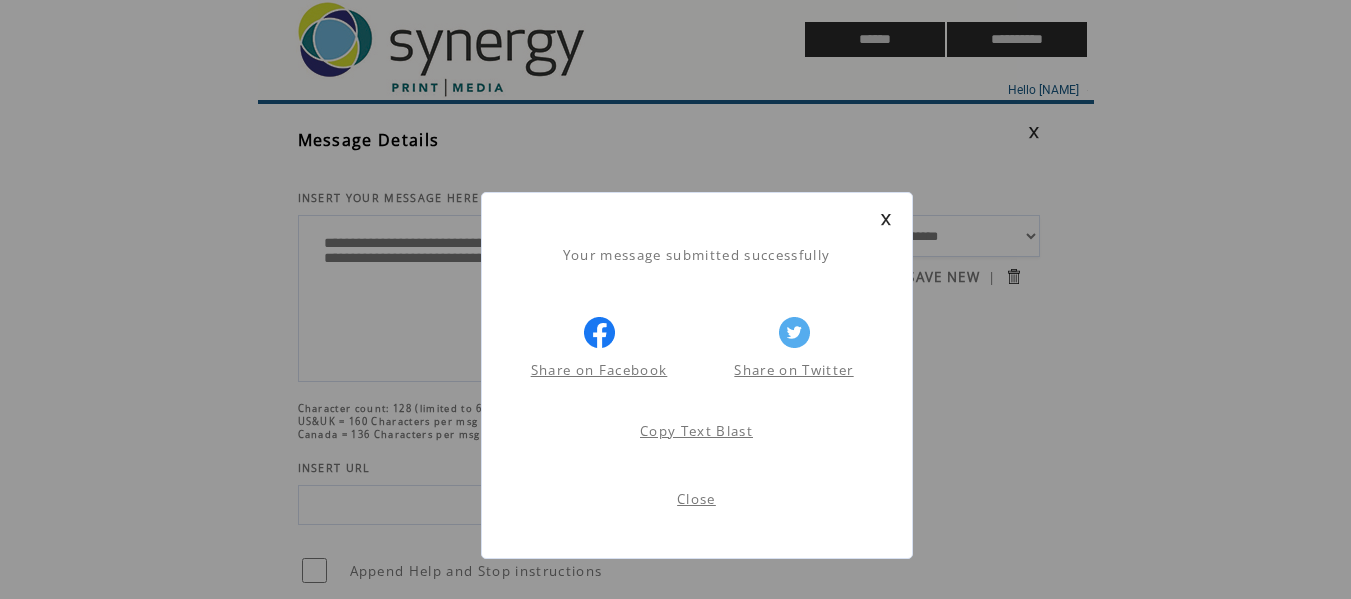 scroll, scrollTop: 1, scrollLeft: 0, axis: vertical 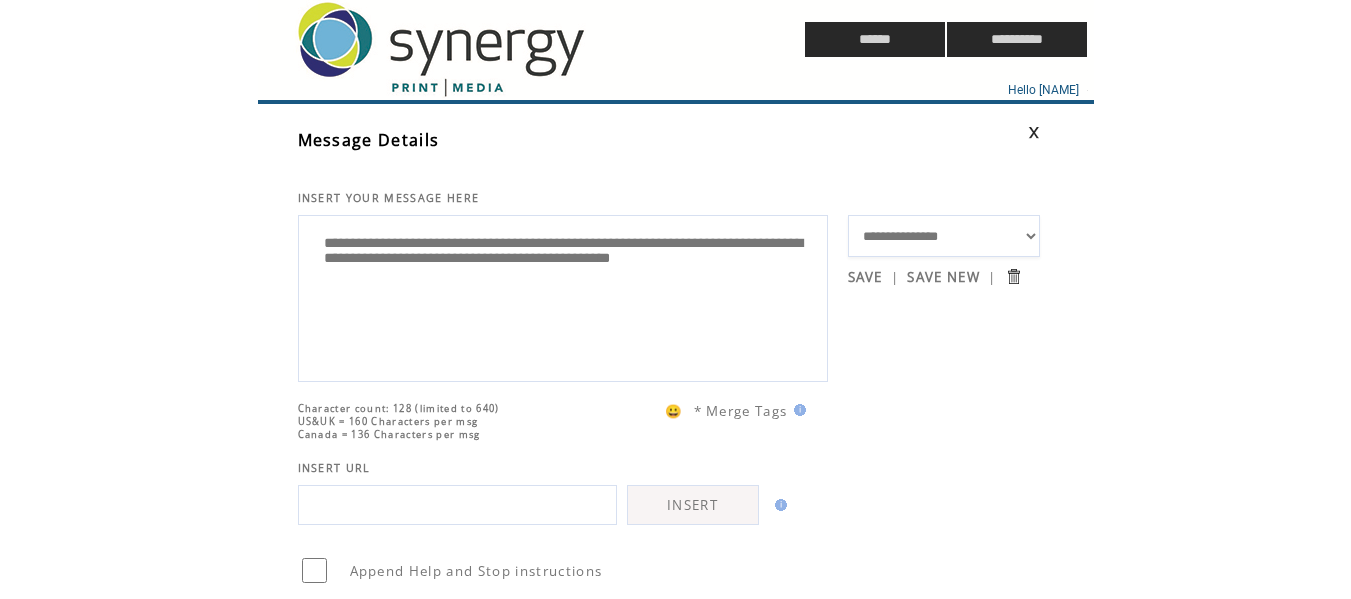 drag, startPoint x: 623, startPoint y: 245, endPoint x: 532, endPoint y: 250, distance: 91.13726 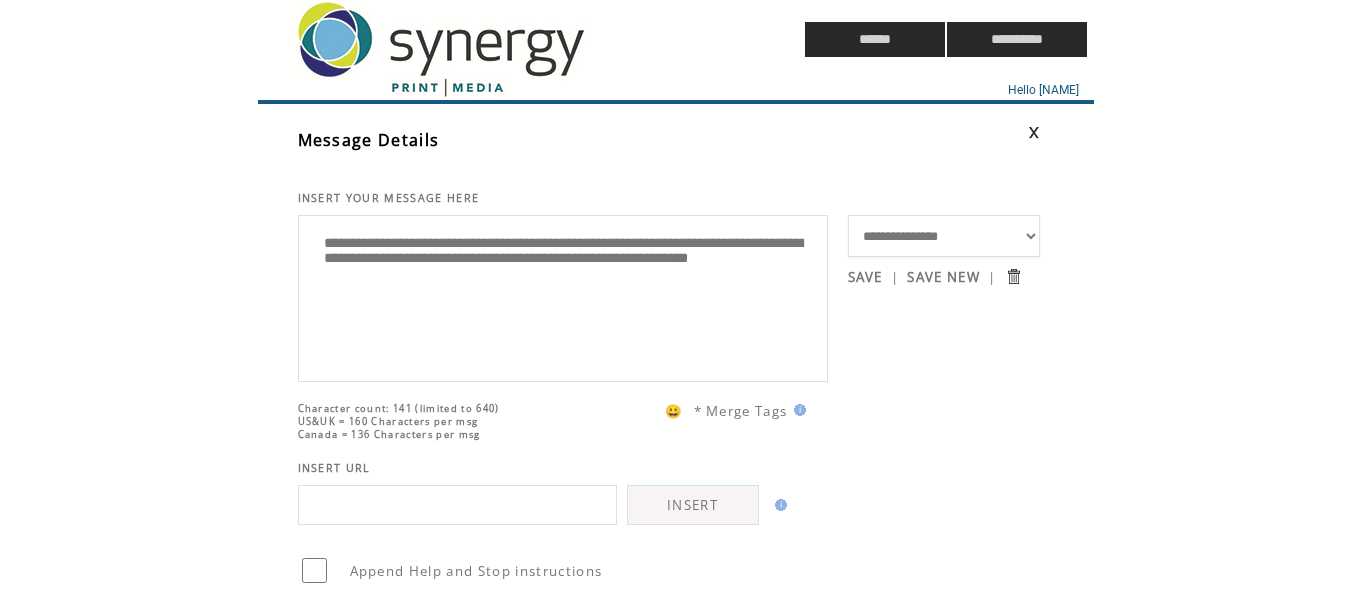 type on "**********" 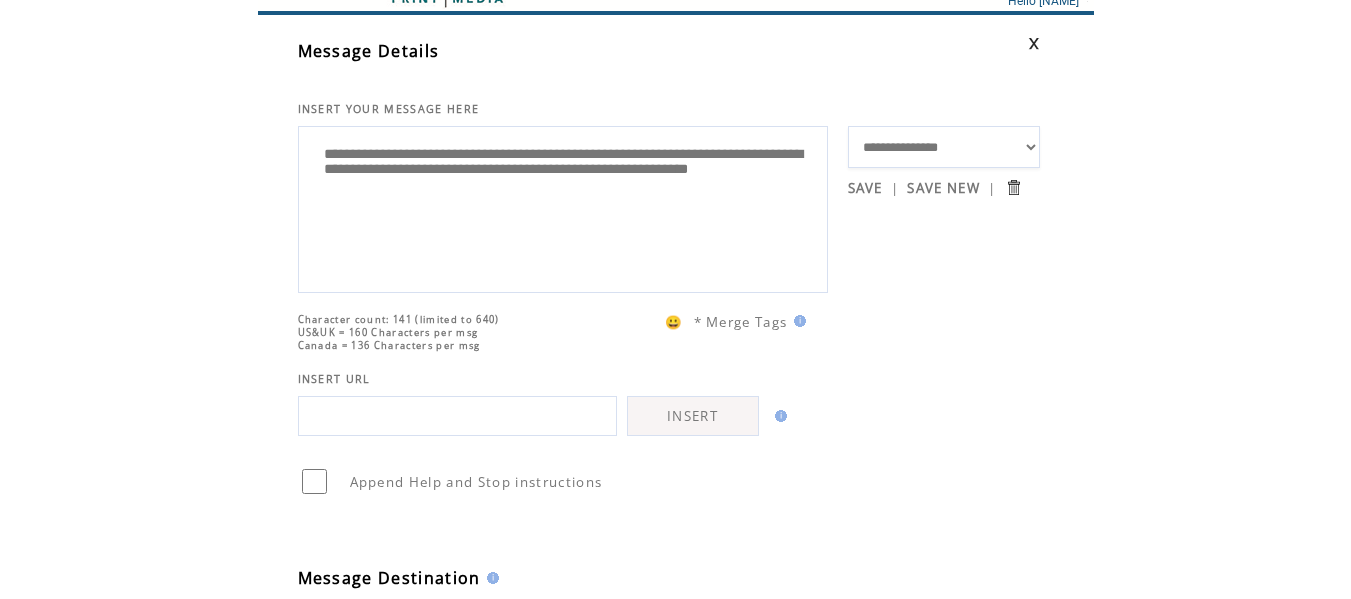 scroll, scrollTop: 134, scrollLeft: 0, axis: vertical 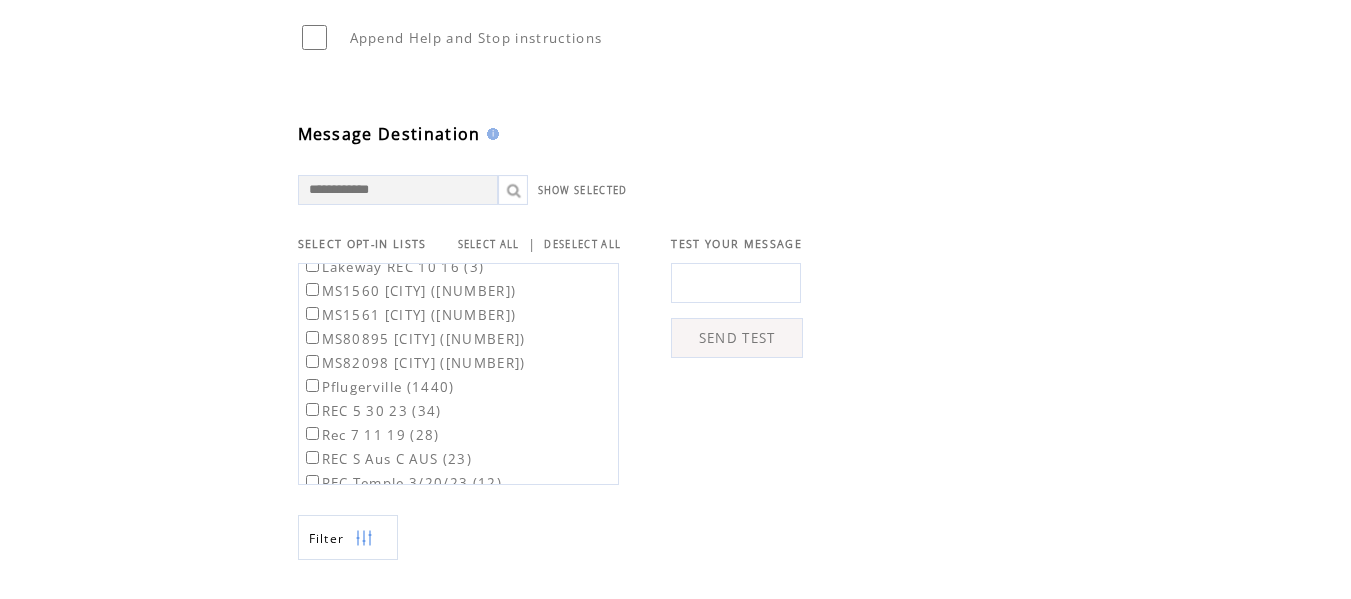 click on "MS82098 Petal (646)" at bounding box center [414, 363] 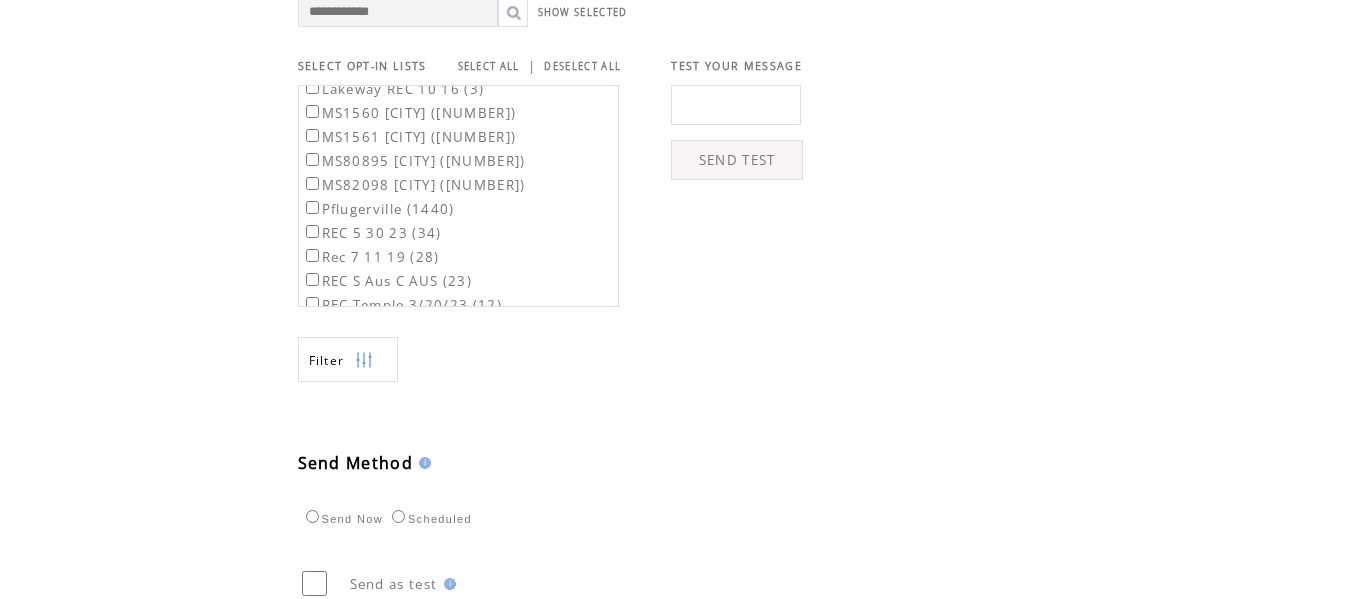 scroll, scrollTop: 872, scrollLeft: 0, axis: vertical 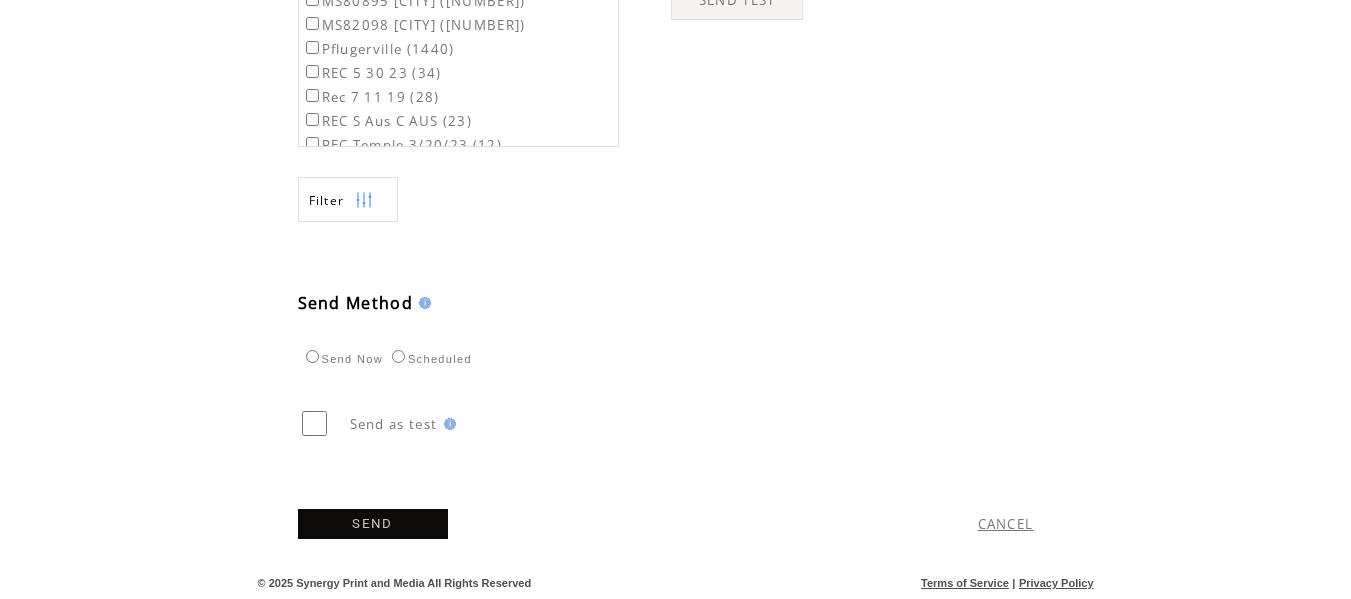 click on "SEND" at bounding box center [373, 524] 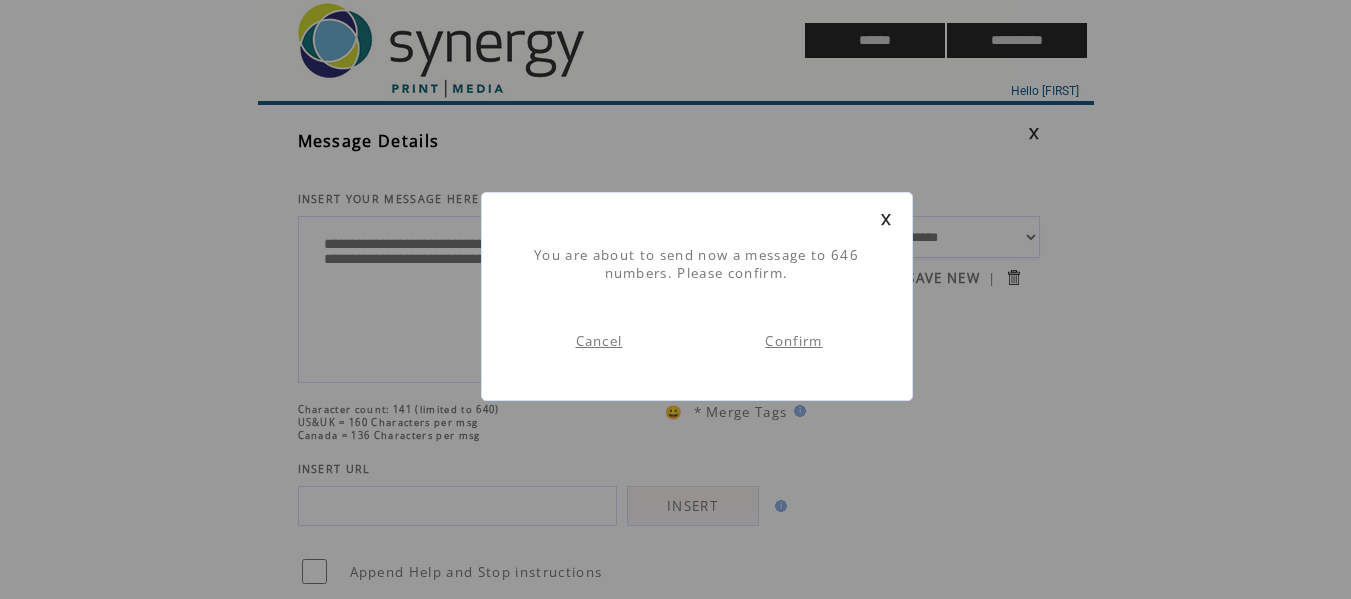 scroll, scrollTop: 1, scrollLeft: 0, axis: vertical 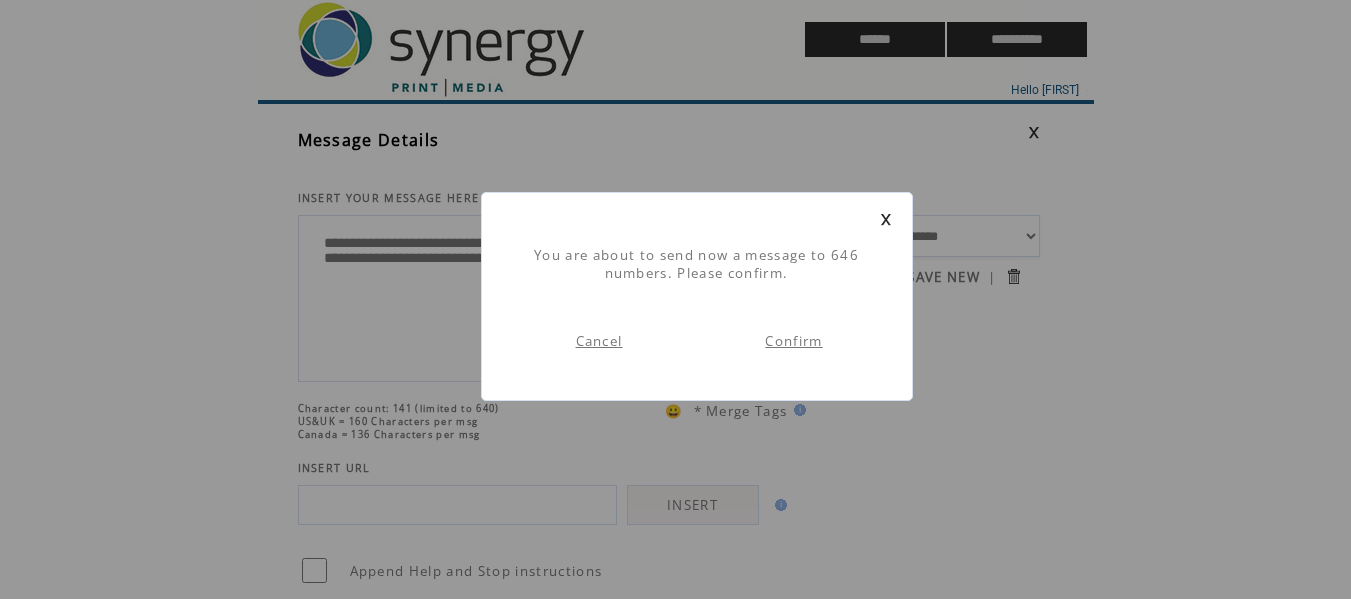 click on "Confirm" at bounding box center [793, 341] 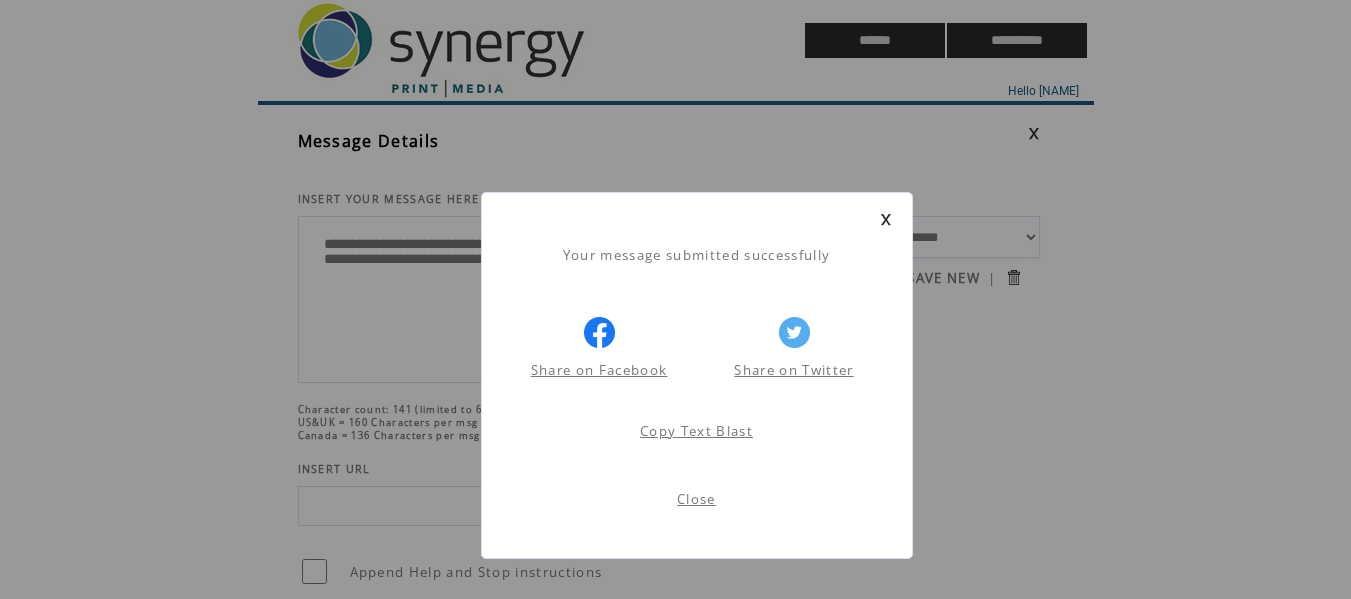 scroll, scrollTop: 1, scrollLeft: 0, axis: vertical 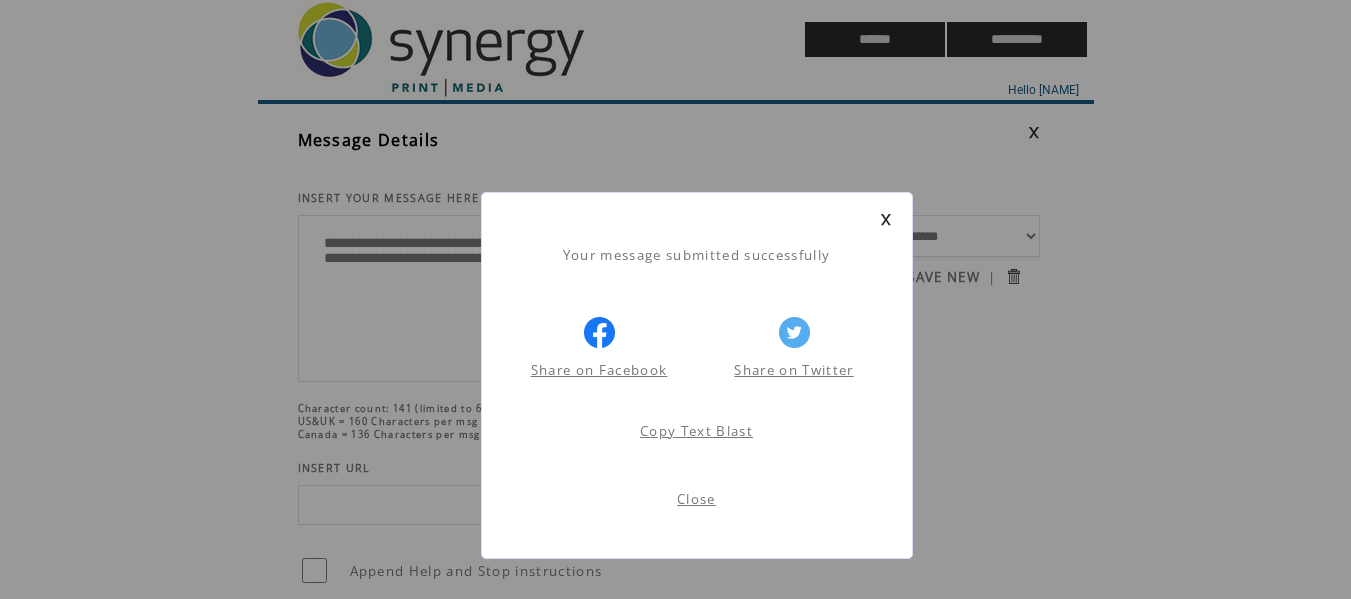 click on "Close" at bounding box center [696, 499] 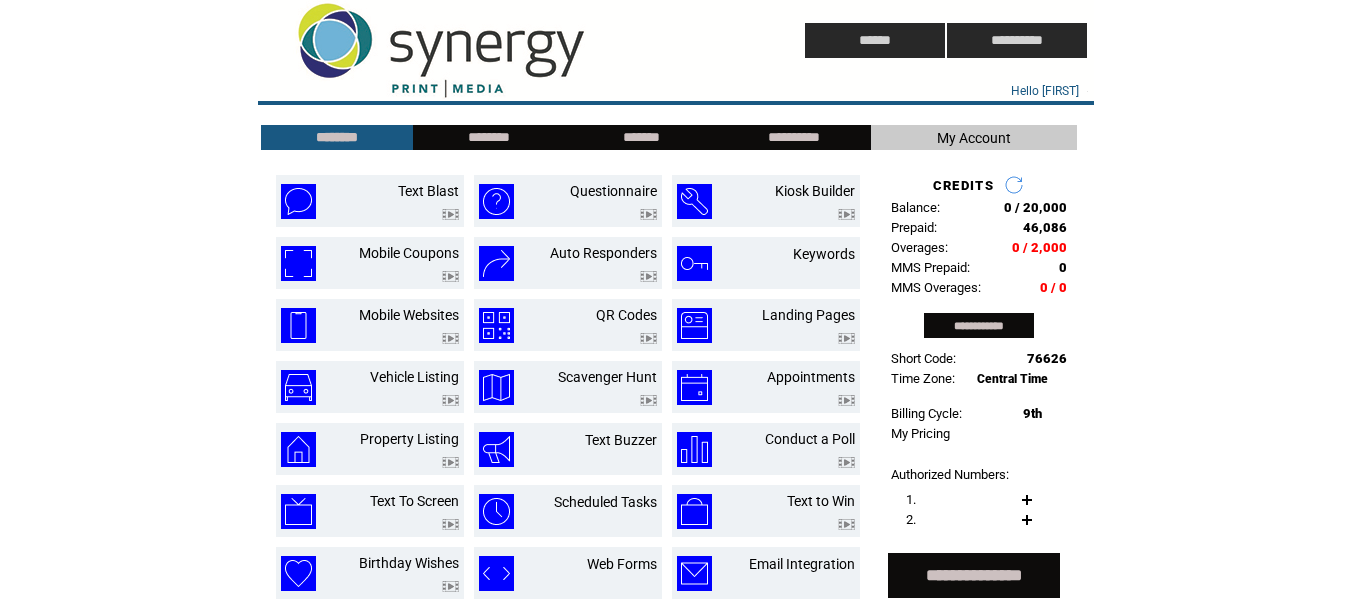 scroll, scrollTop: 0, scrollLeft: 0, axis: both 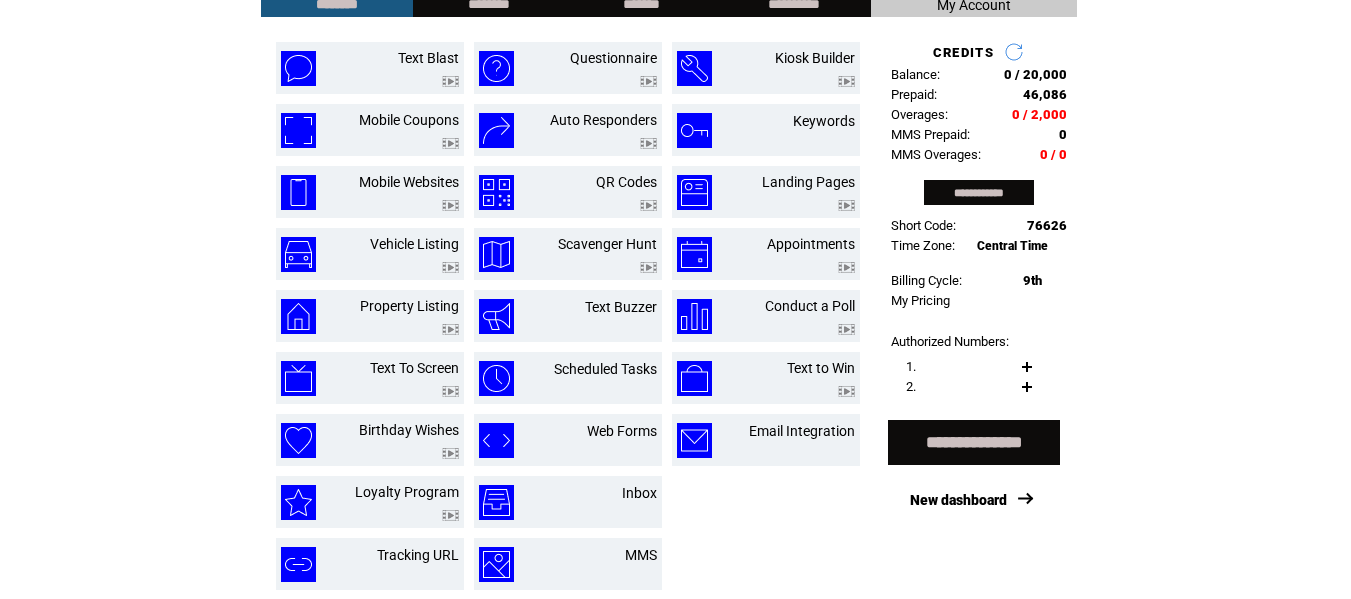 click on "New dashboard" at bounding box center [958, 500] 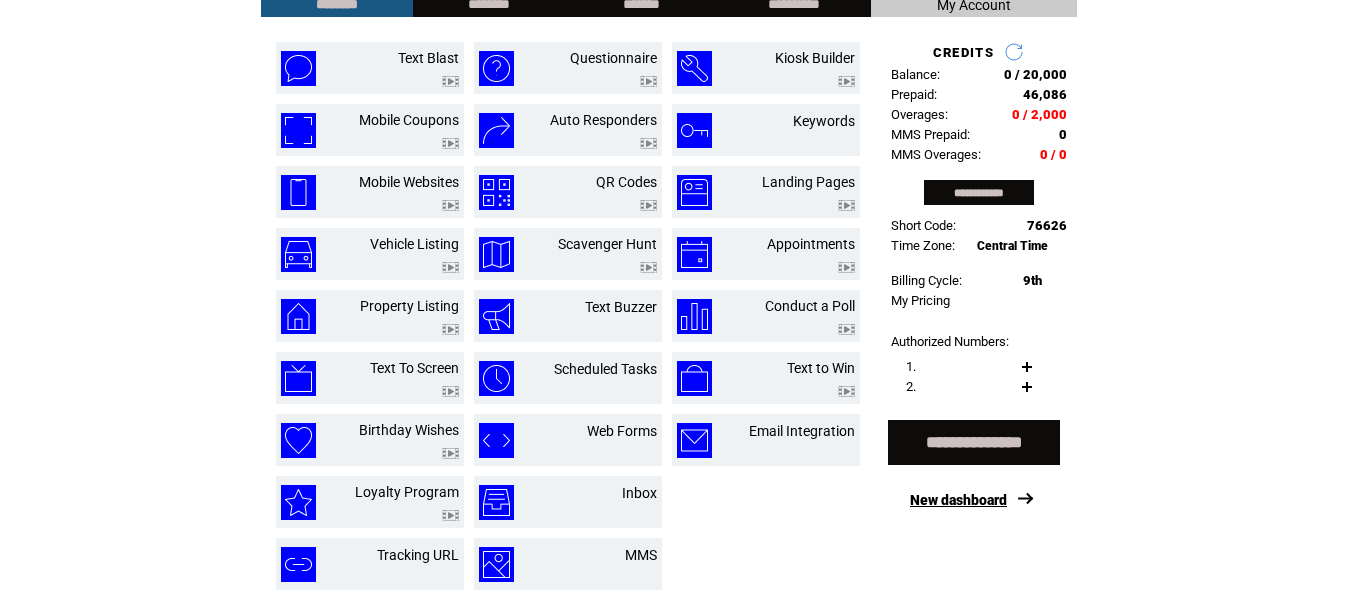 click on "New dashboard" at bounding box center [958, 500] 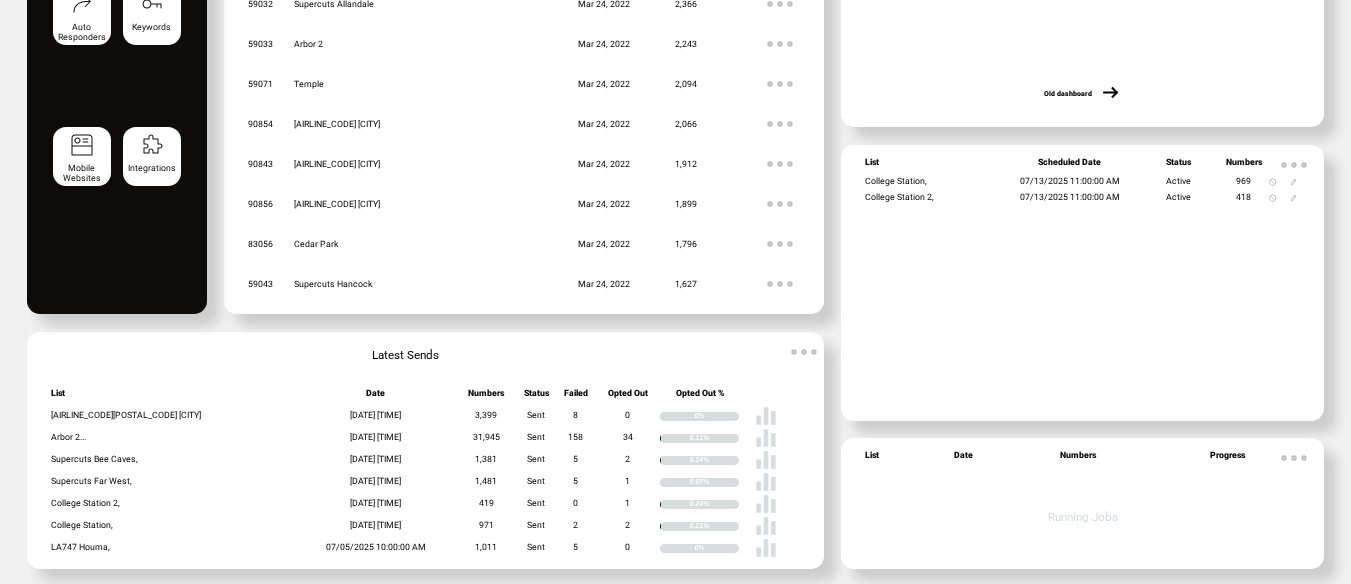 scroll, scrollTop: 426, scrollLeft: 0, axis: vertical 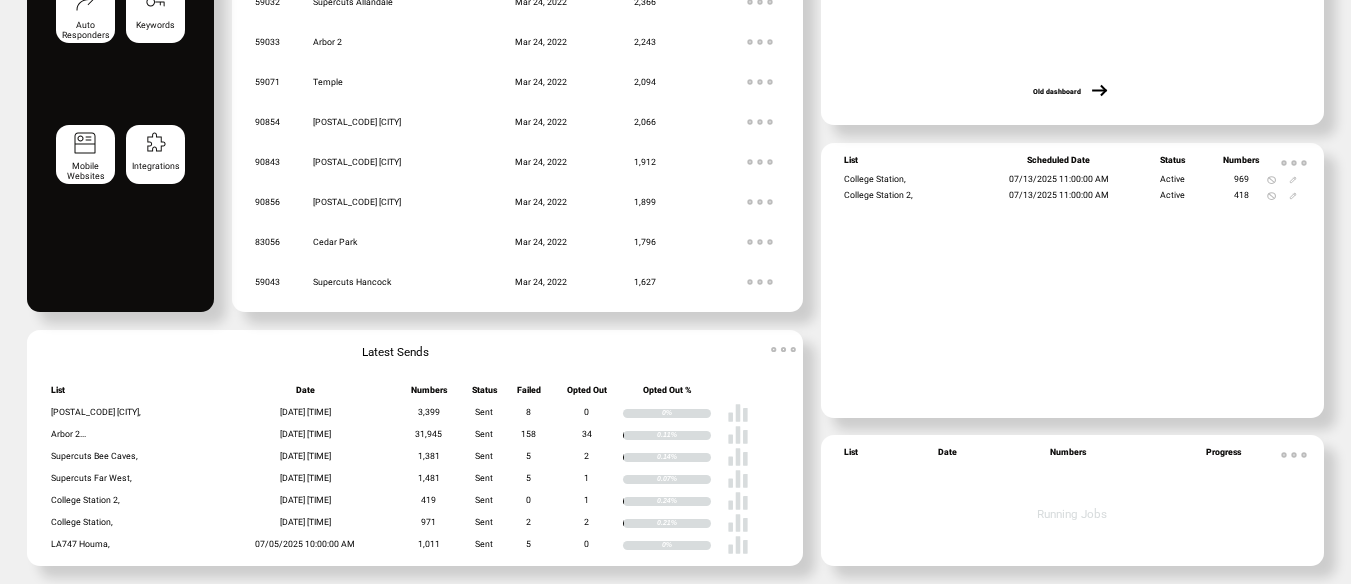 click at bounding box center [783, 349] 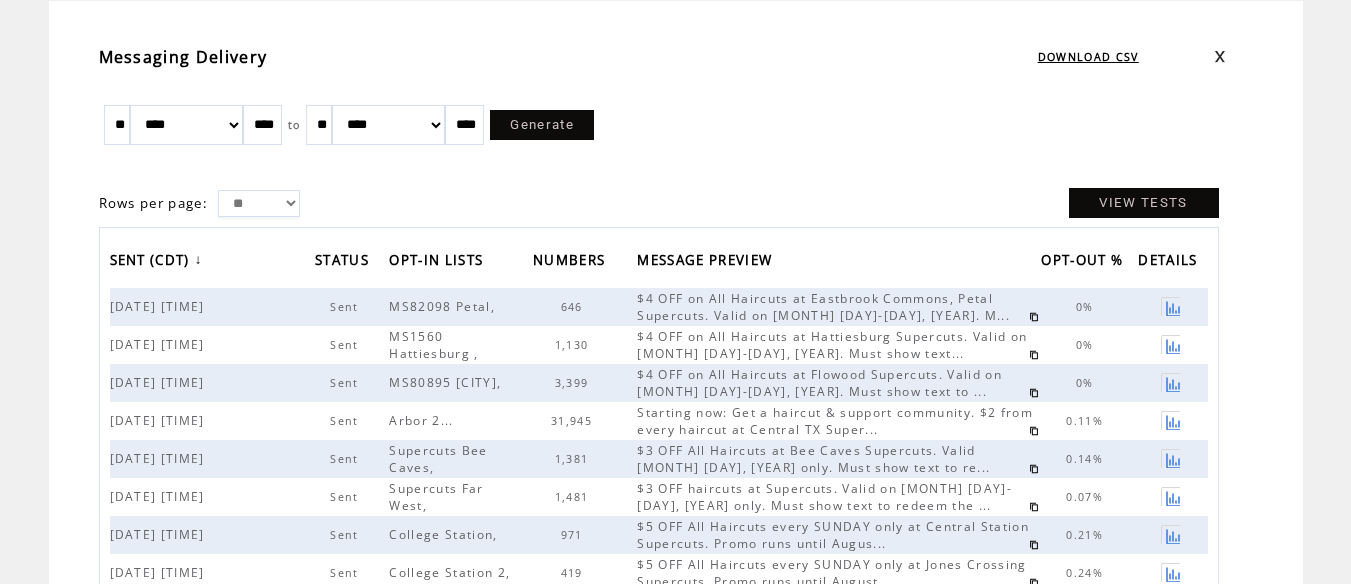 scroll, scrollTop: 133, scrollLeft: 0, axis: vertical 